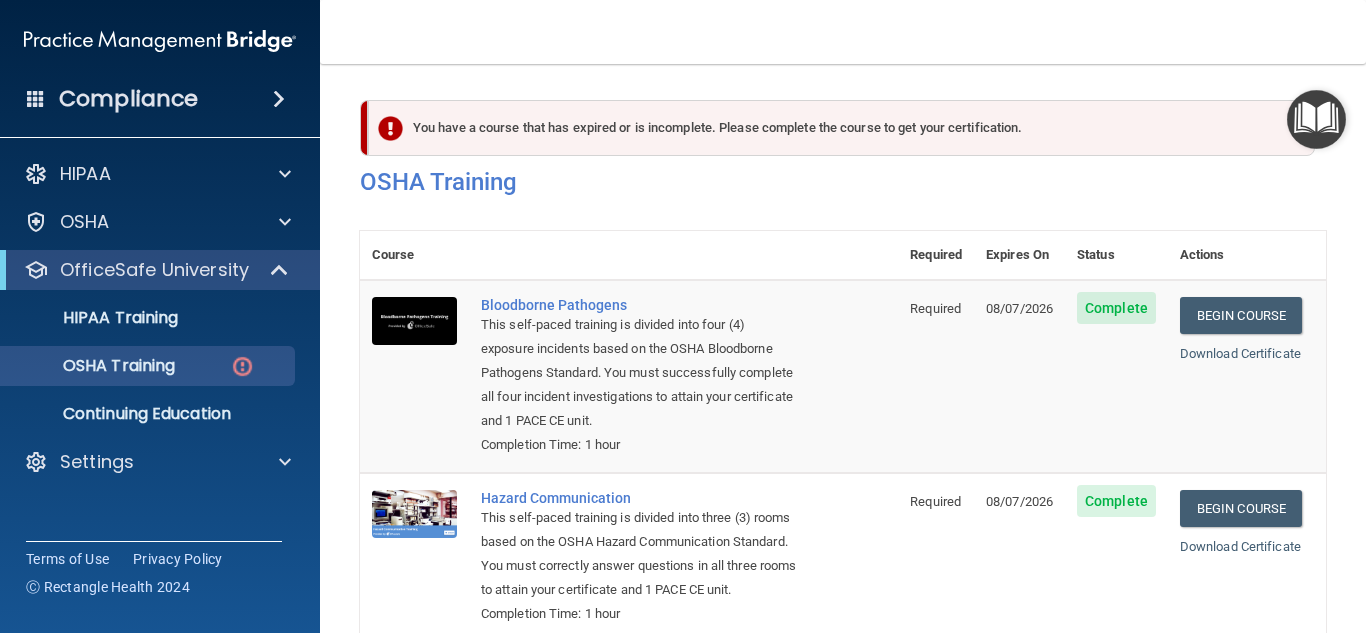 scroll, scrollTop: 0, scrollLeft: 0, axis: both 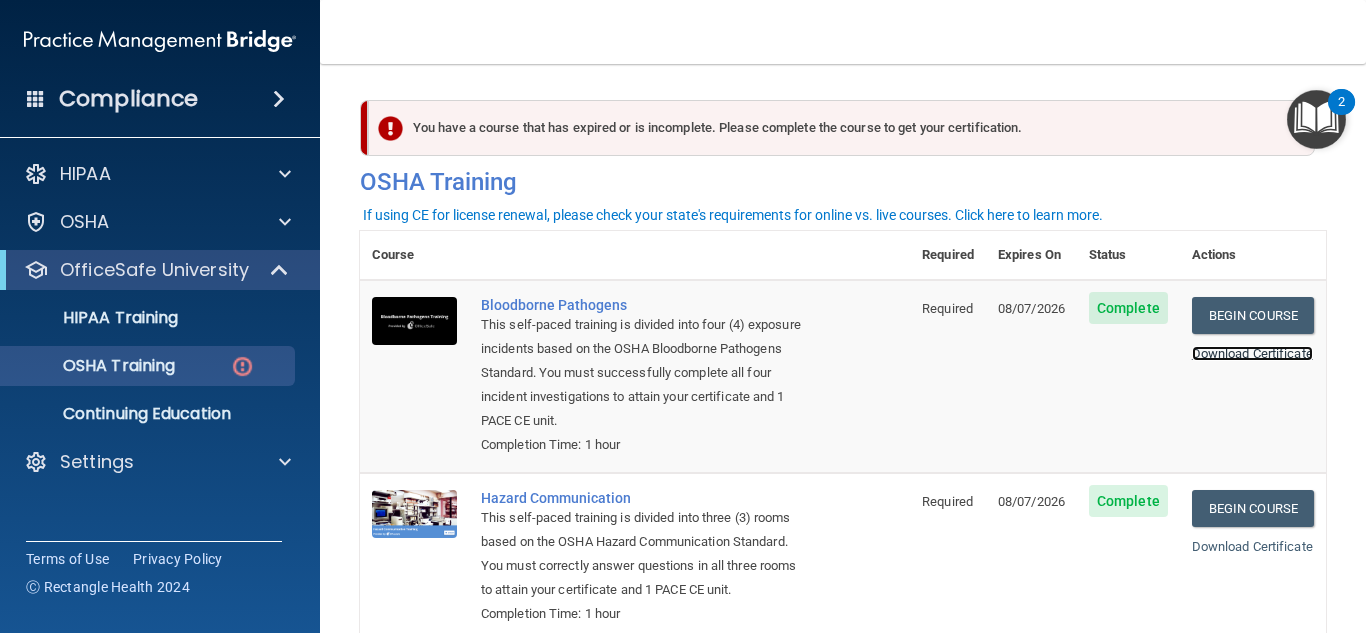 click on "Download Certificate" at bounding box center [1252, 353] 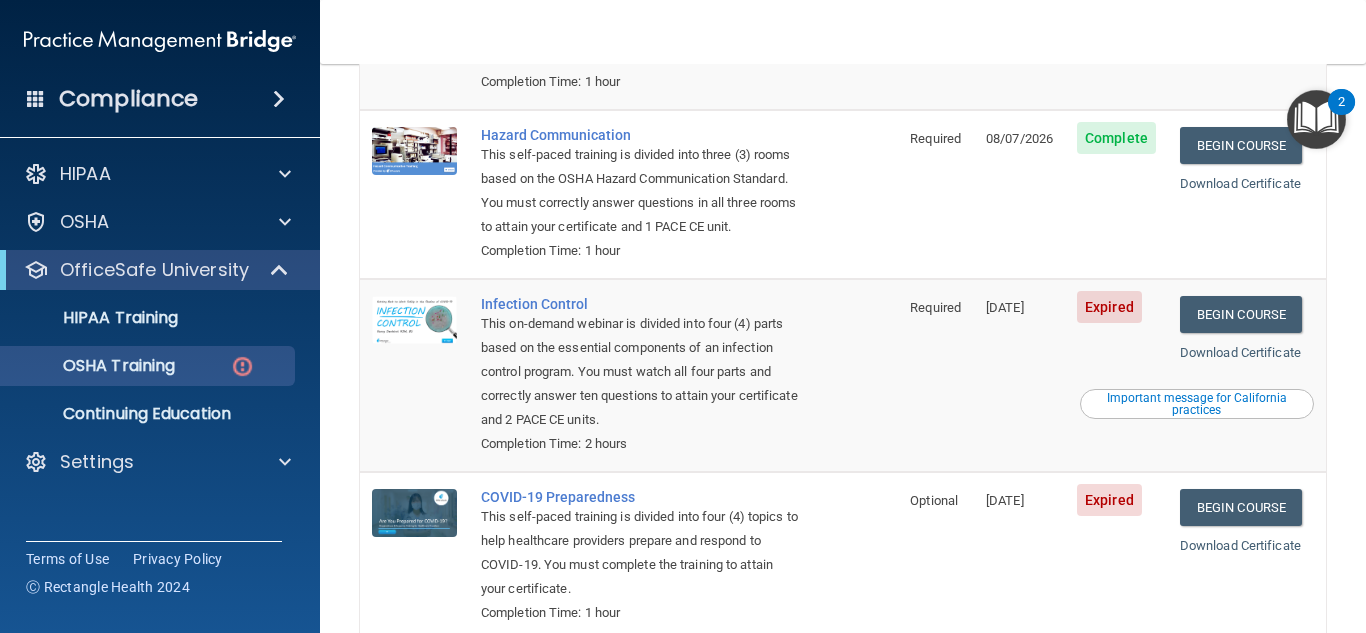 scroll, scrollTop: 367, scrollLeft: 0, axis: vertical 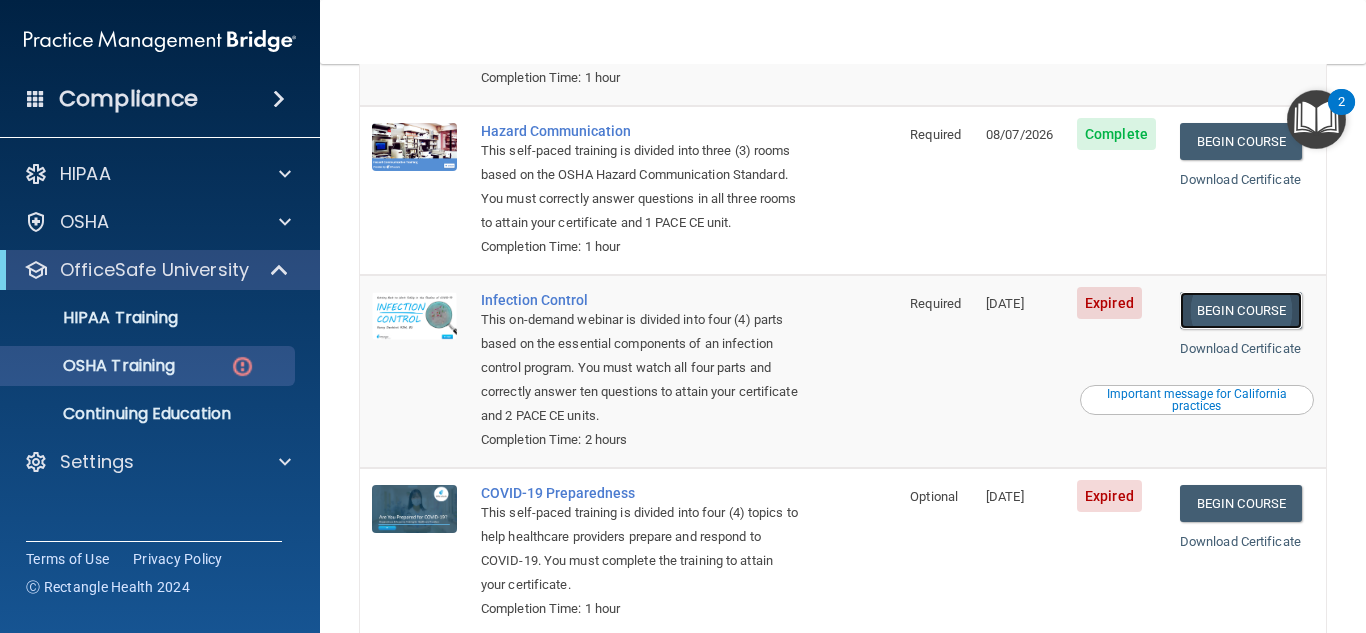 click on "Begin Course" at bounding box center (1241, 310) 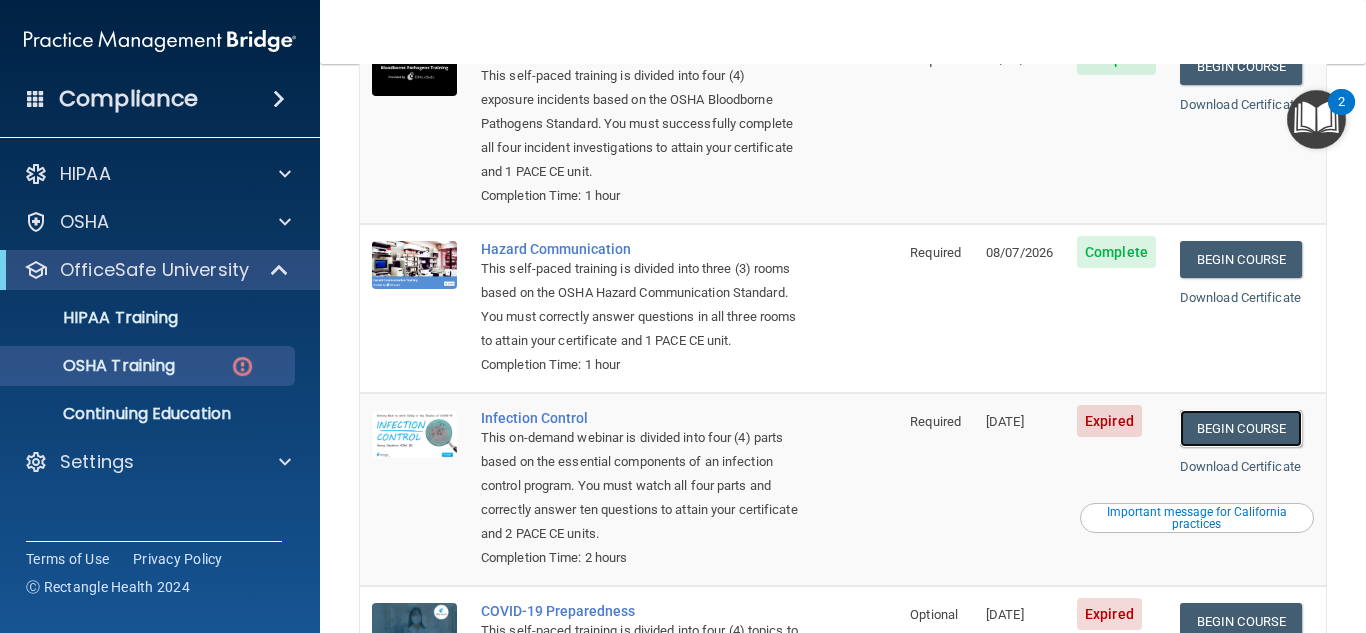 scroll, scrollTop: 251, scrollLeft: 0, axis: vertical 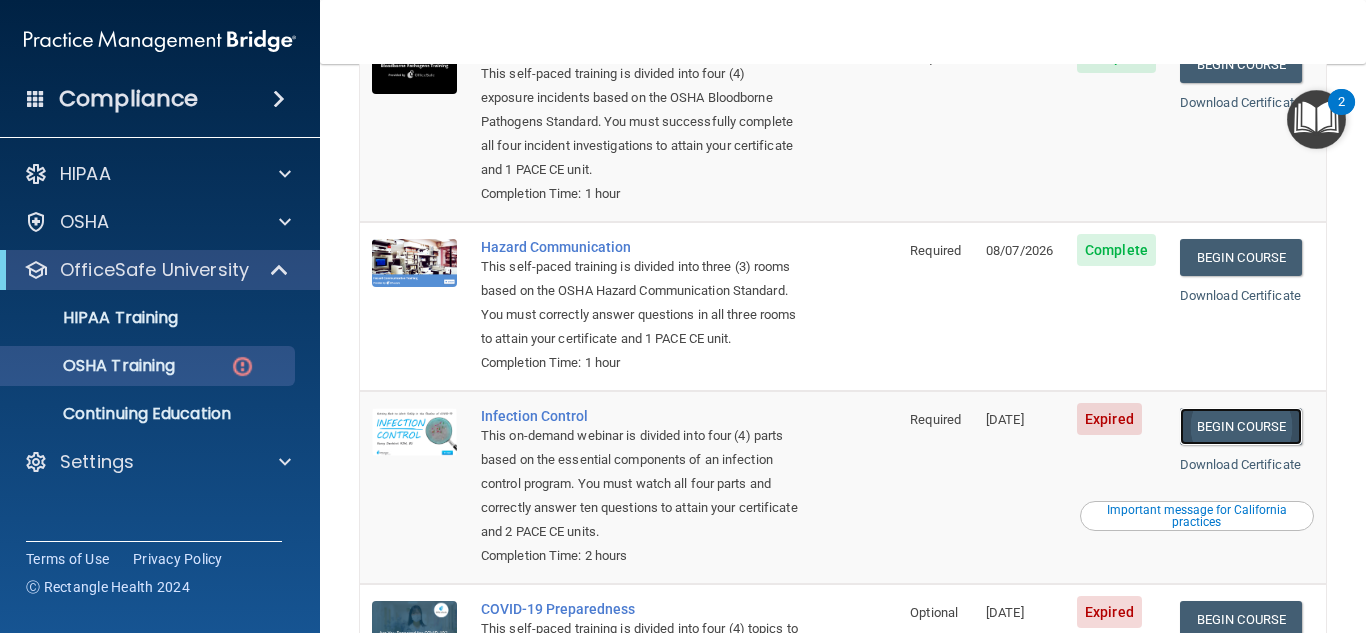 click on "Begin Course" at bounding box center [1241, 426] 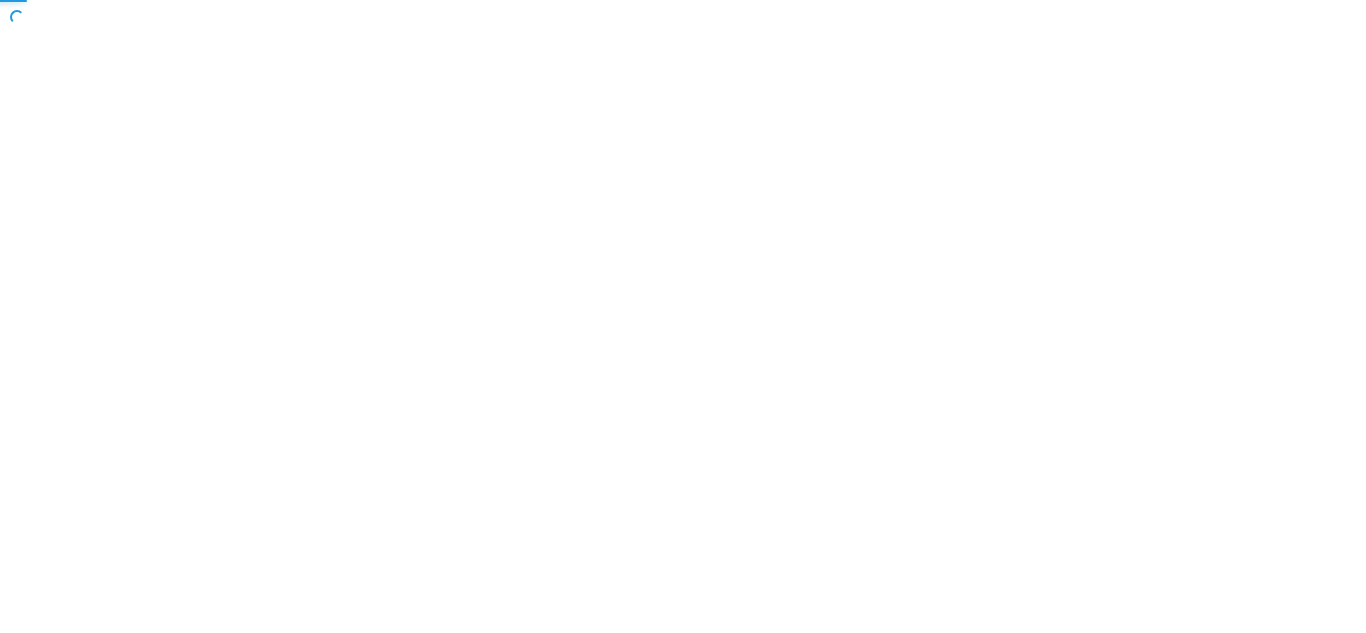 scroll, scrollTop: 0, scrollLeft: 0, axis: both 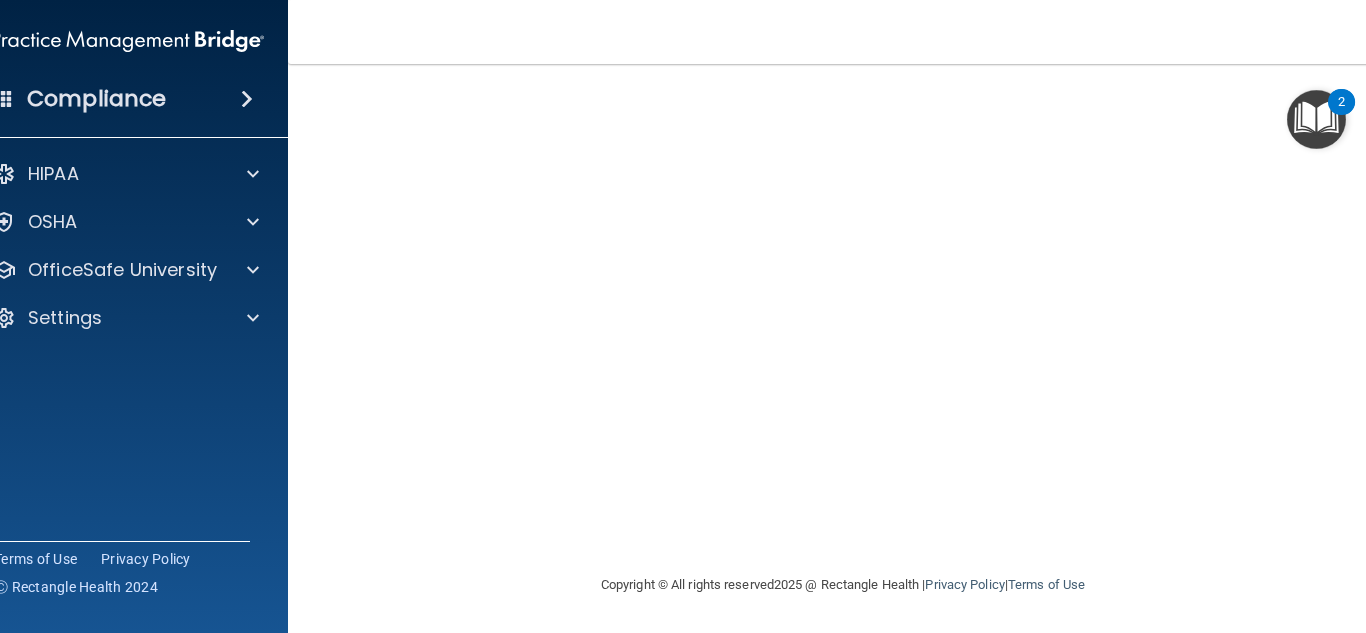 click on "Infection Control Training         This course doesn’t expire until 05/19/2025. Are you sure you want to take this course now?   Take the course anyway!" at bounding box center [843, 227] 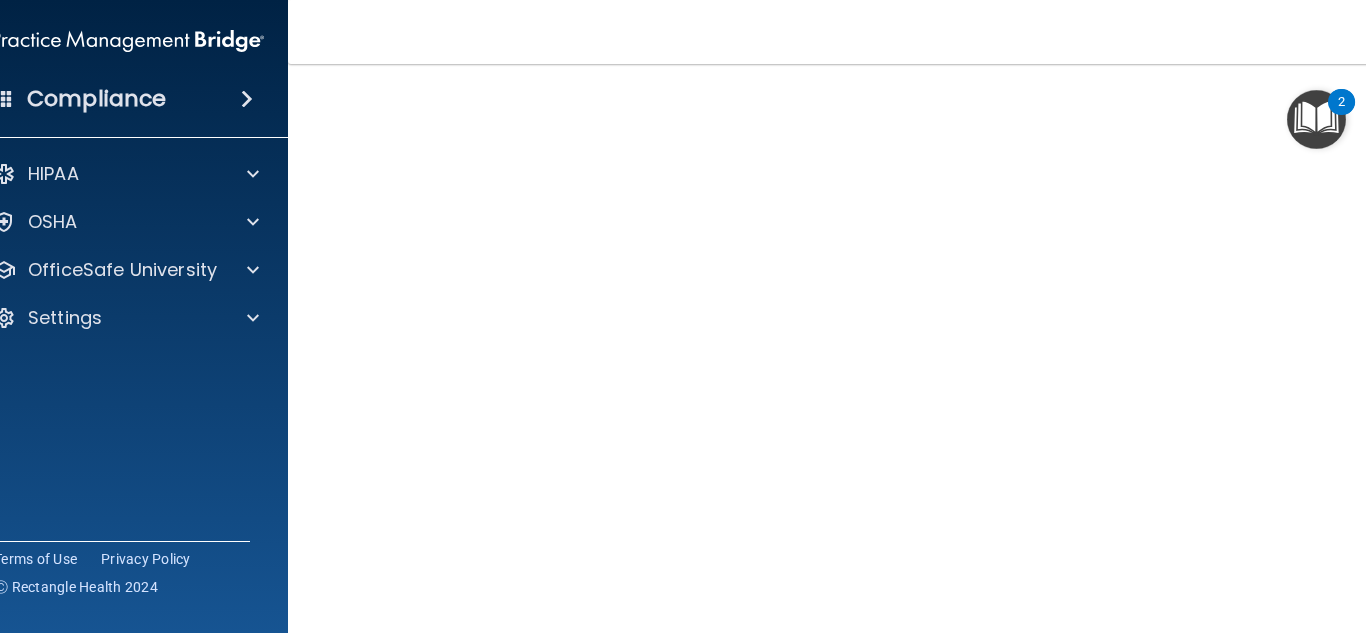 scroll, scrollTop: 119, scrollLeft: 0, axis: vertical 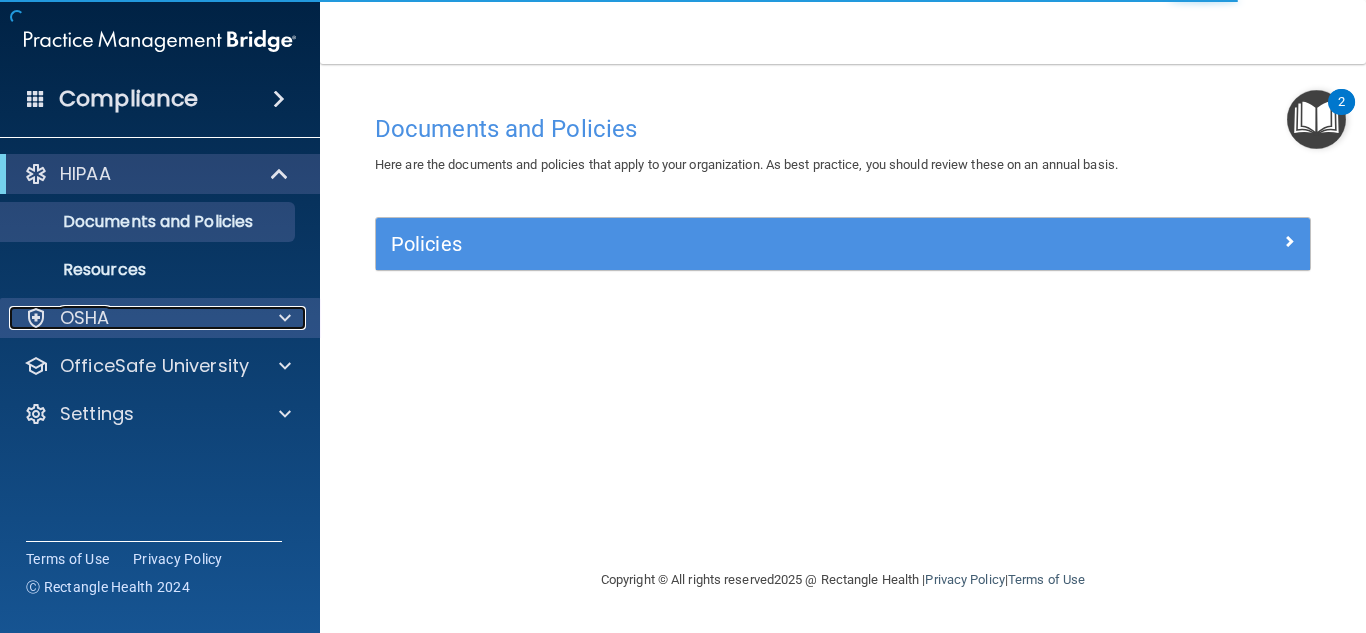 click at bounding box center (282, 318) 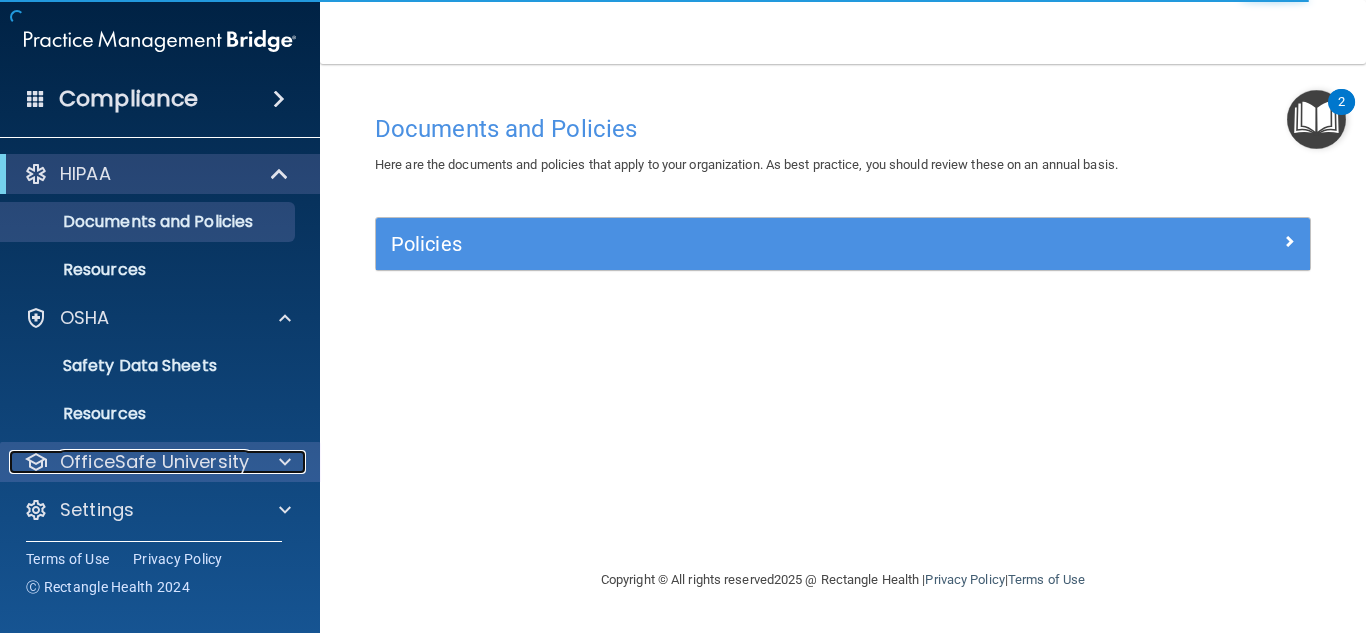click at bounding box center (282, 462) 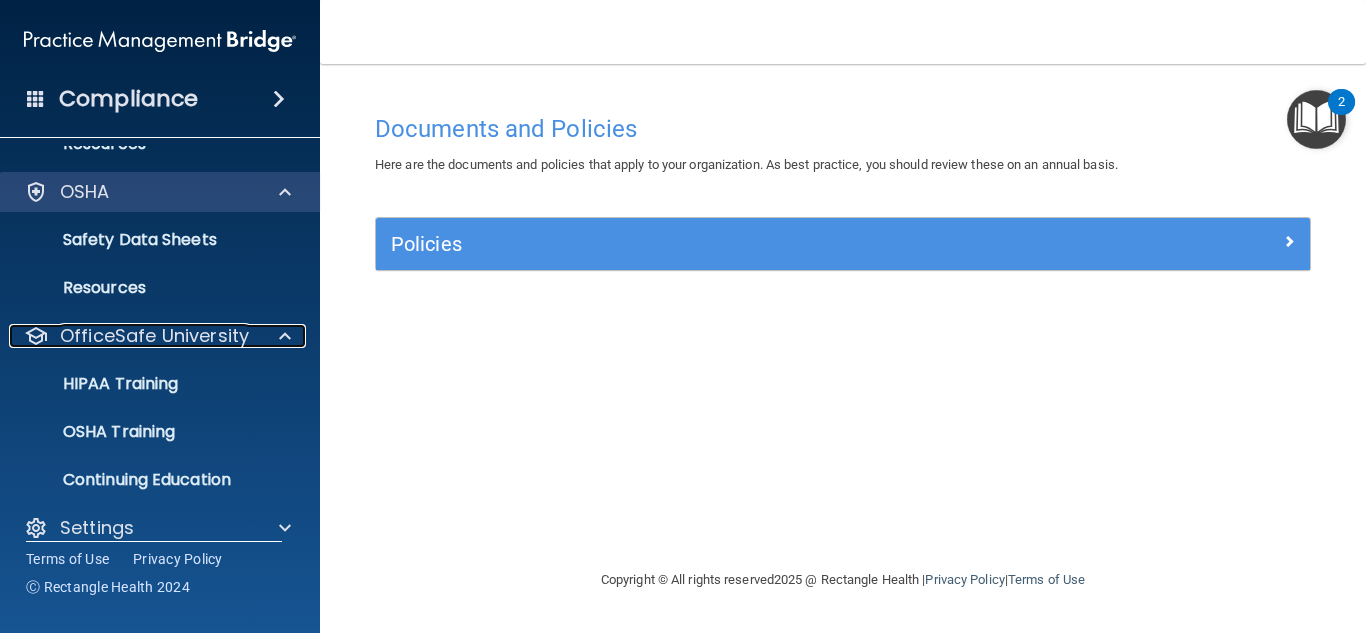 scroll, scrollTop: 149, scrollLeft: 0, axis: vertical 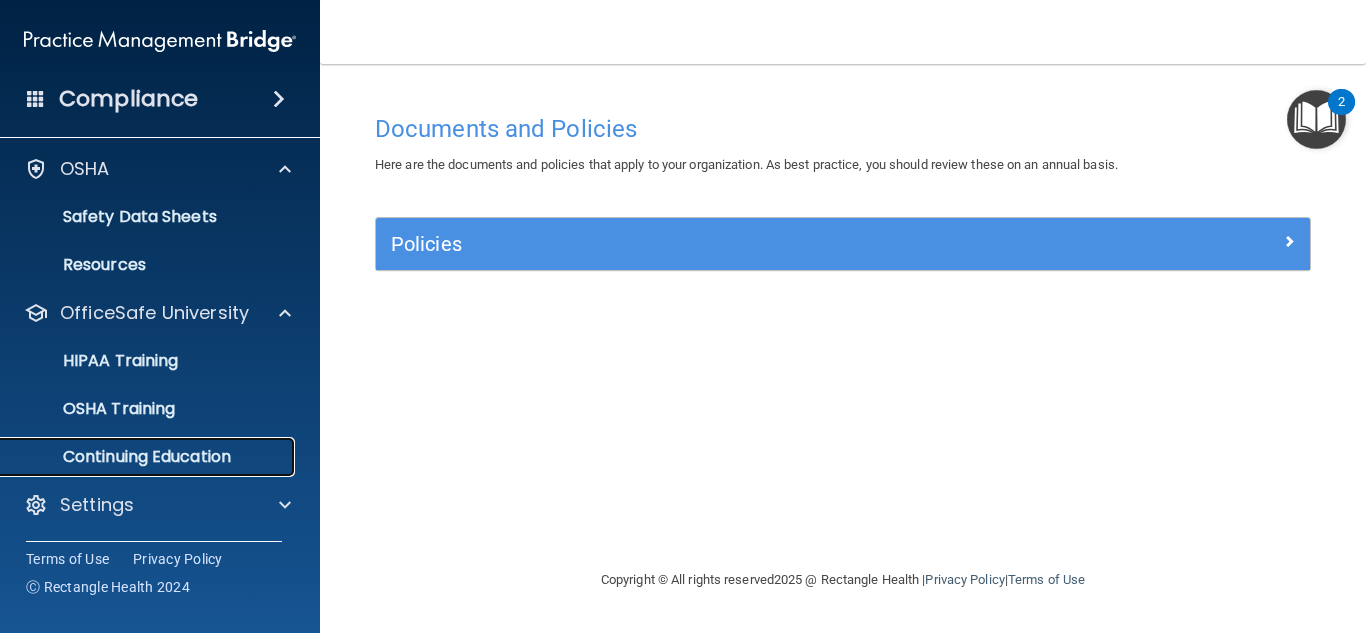 click on "Continuing Education" at bounding box center [149, 457] 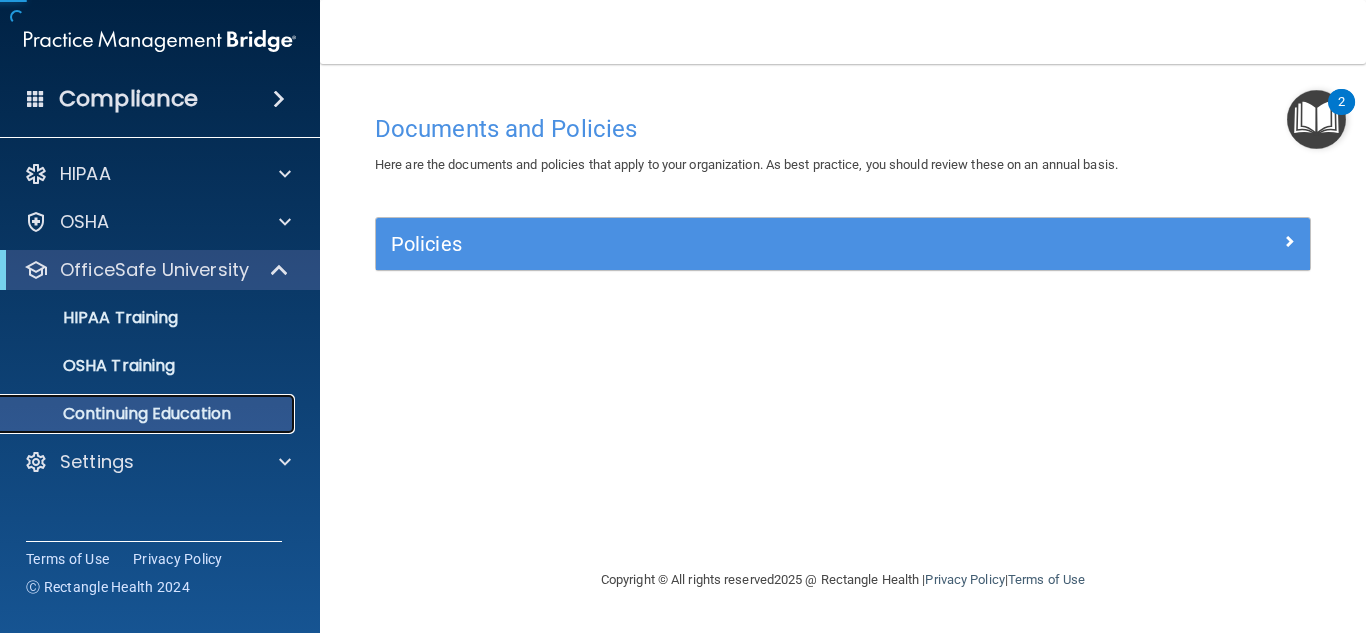 scroll, scrollTop: 0, scrollLeft: 0, axis: both 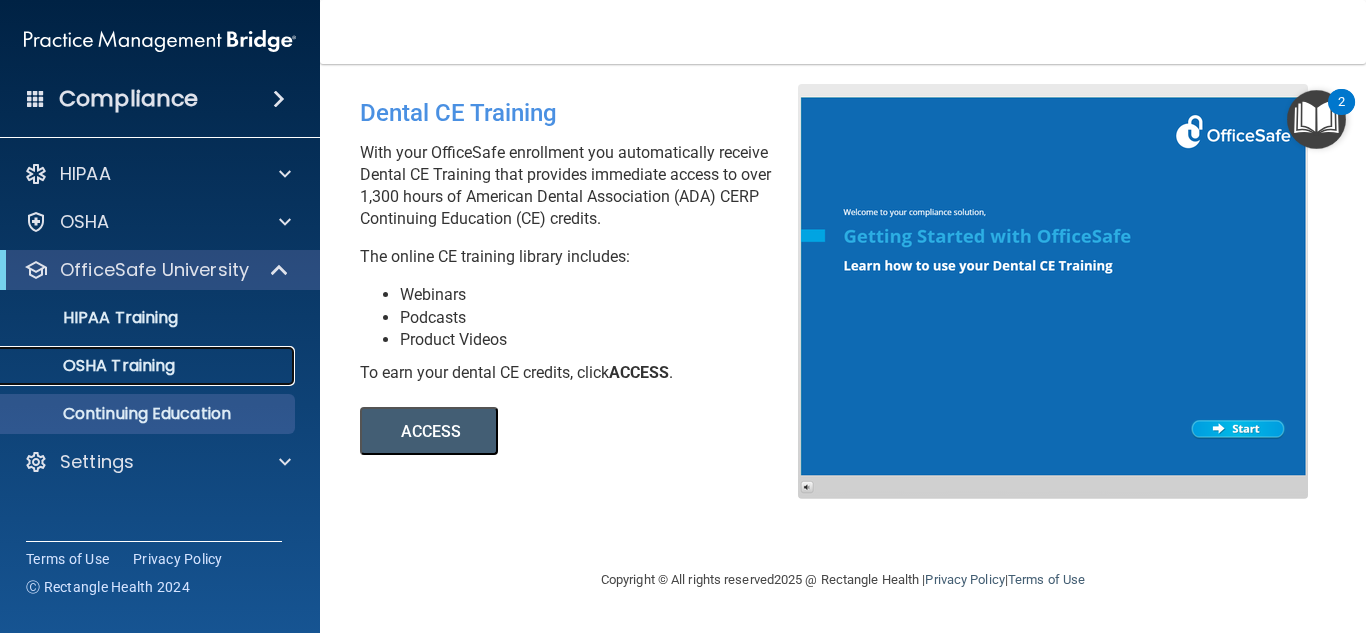 click on "OSHA Training" at bounding box center (94, 366) 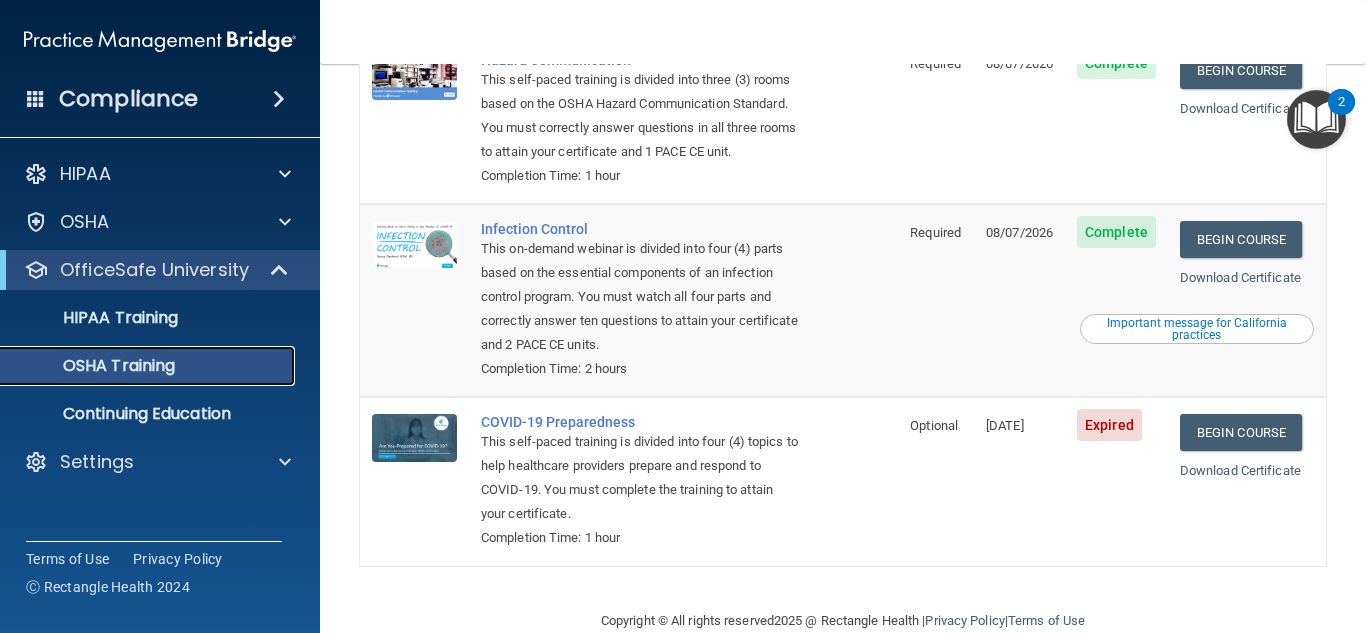 scroll, scrollTop: 447, scrollLeft: 0, axis: vertical 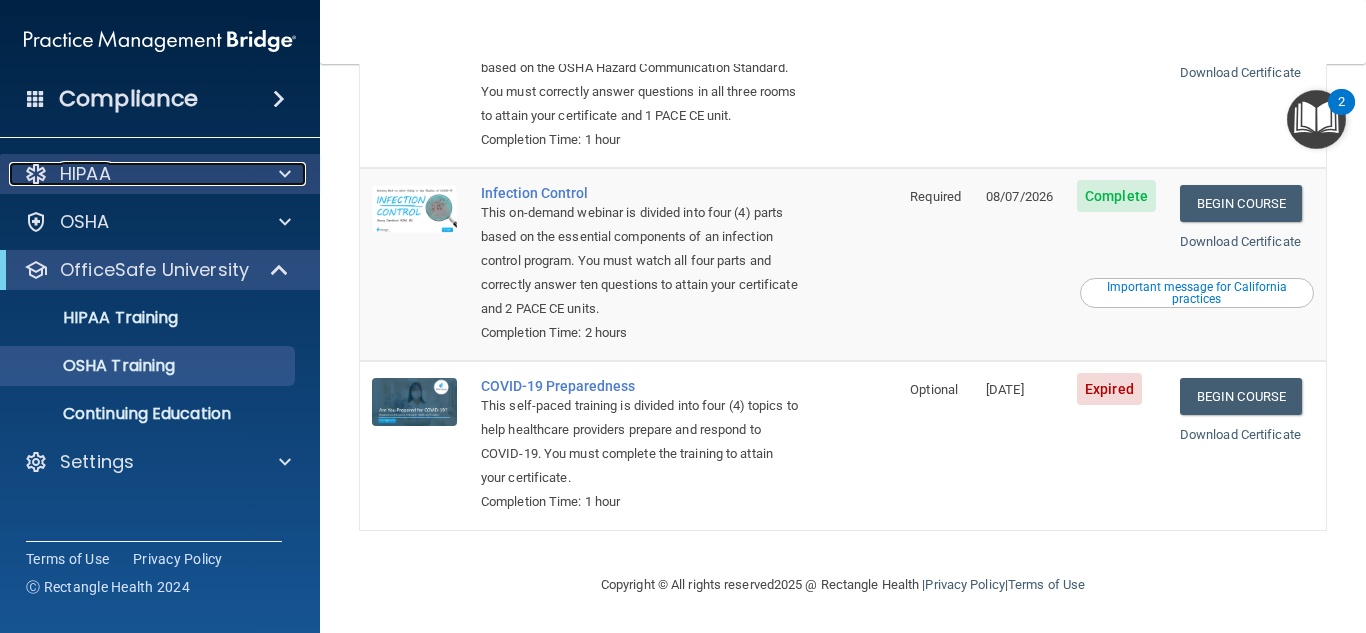 click on "HIPAA" at bounding box center (133, 174) 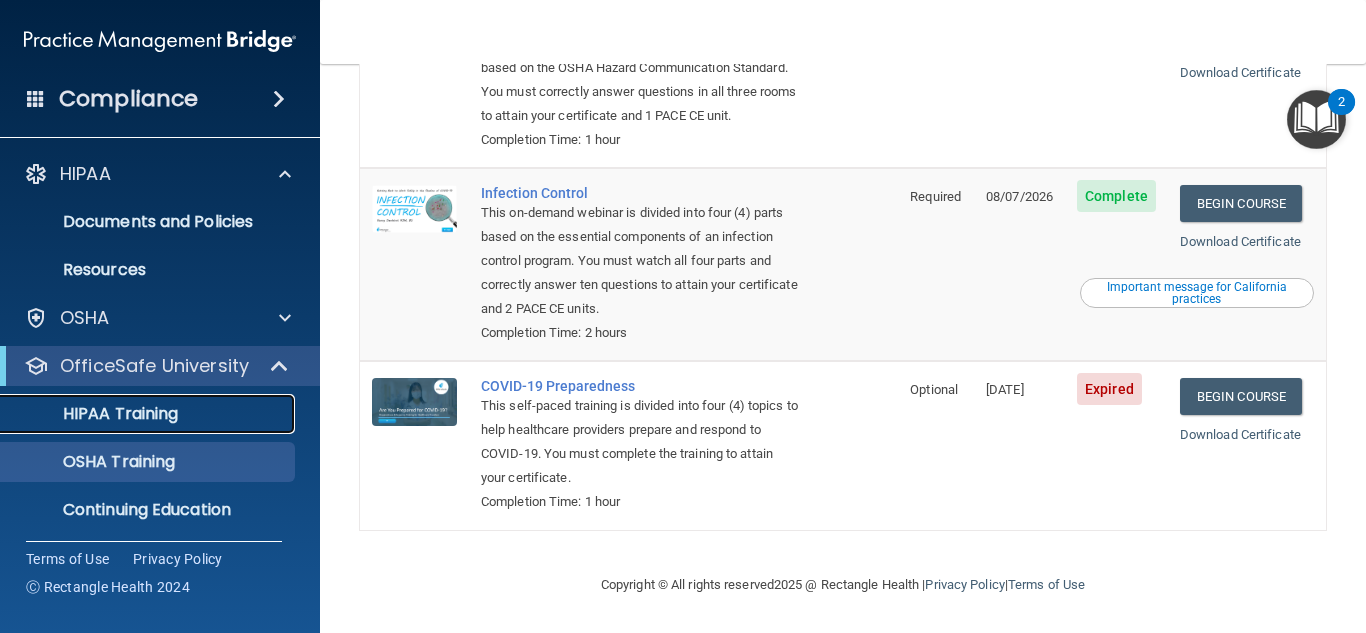 click on "HIPAA Training" at bounding box center (95, 414) 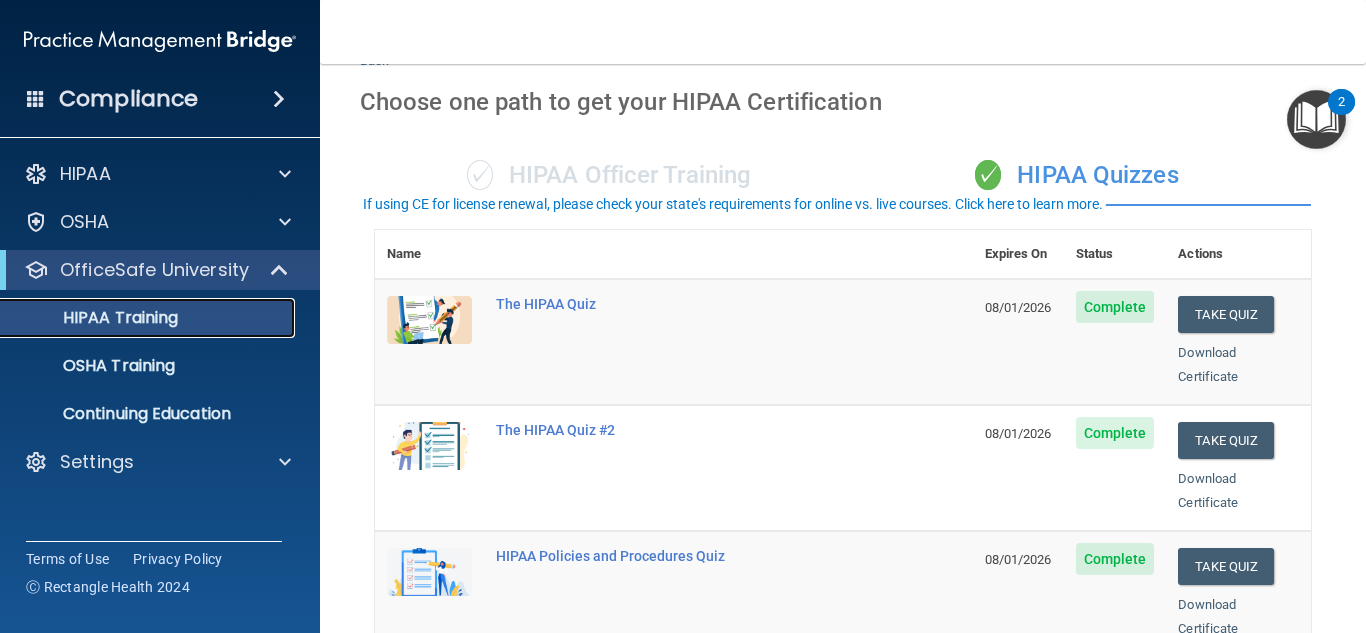 scroll, scrollTop: 0, scrollLeft: 0, axis: both 